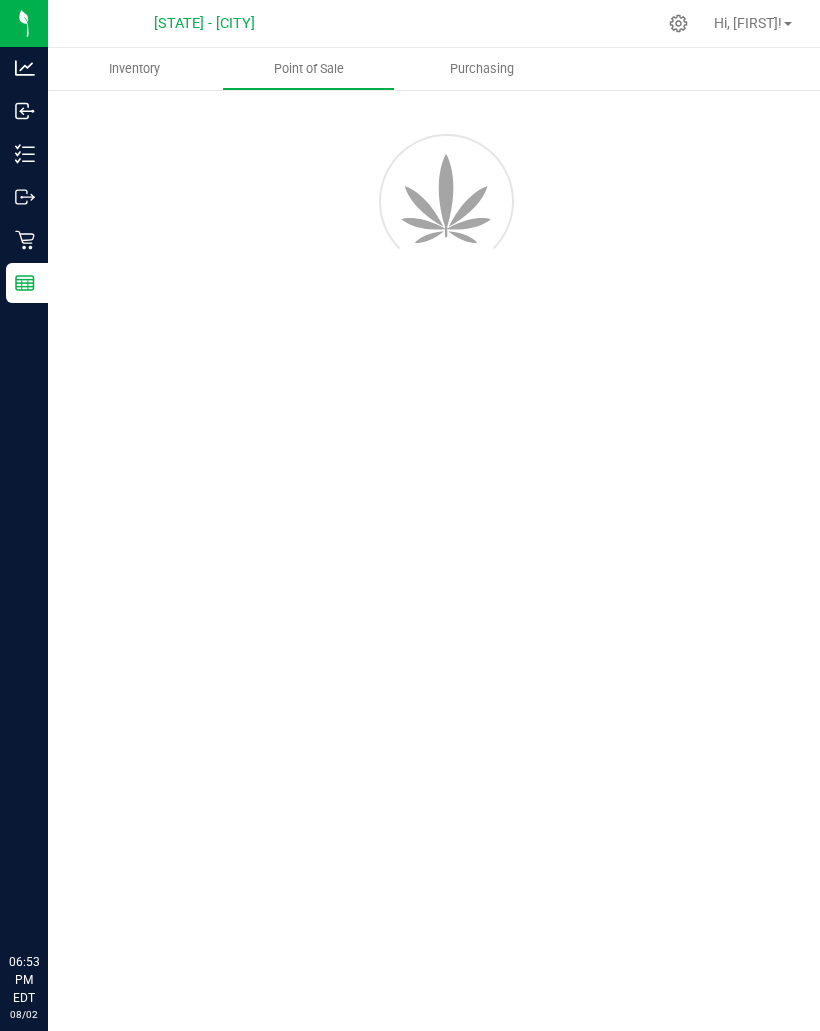 scroll, scrollTop: 0, scrollLeft: 0, axis: both 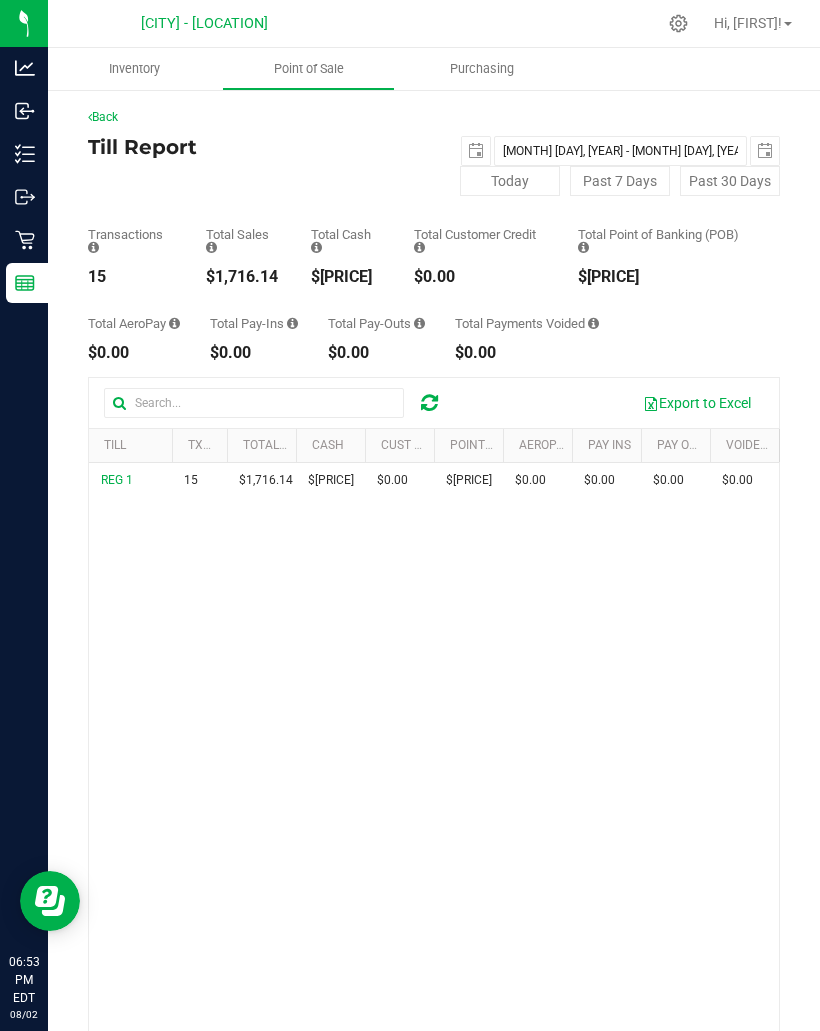 click on "Inventory" at bounding box center [27, 154] 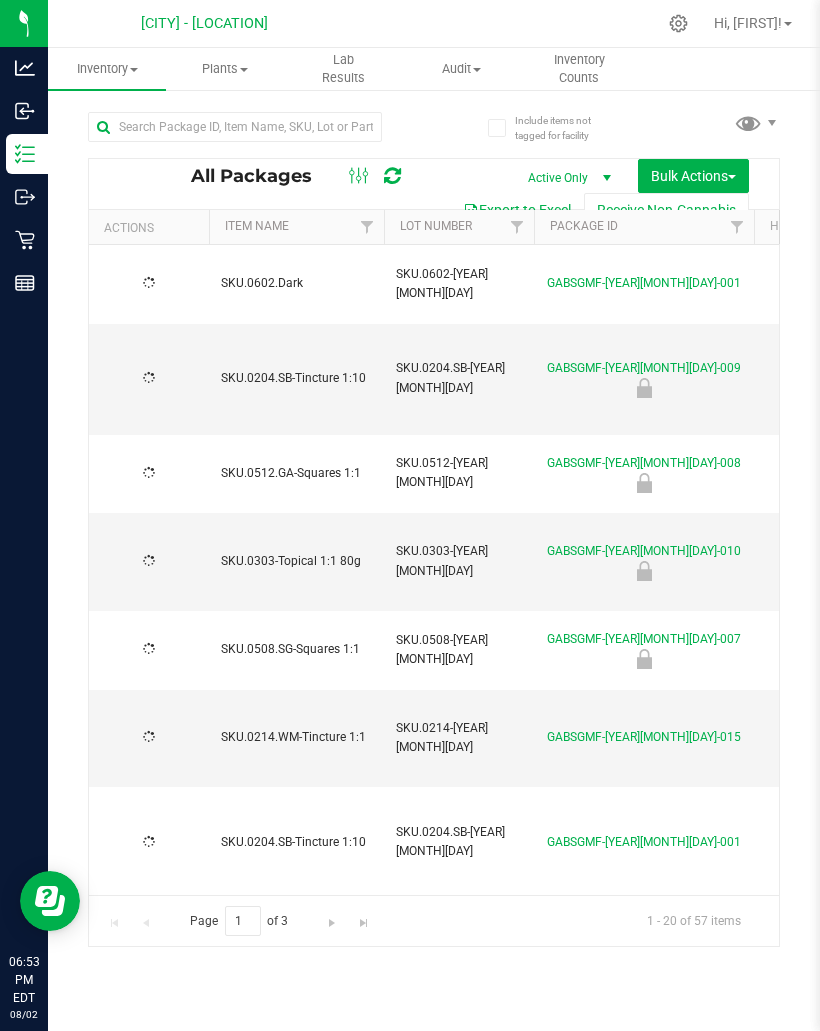 type on "[DATE]" 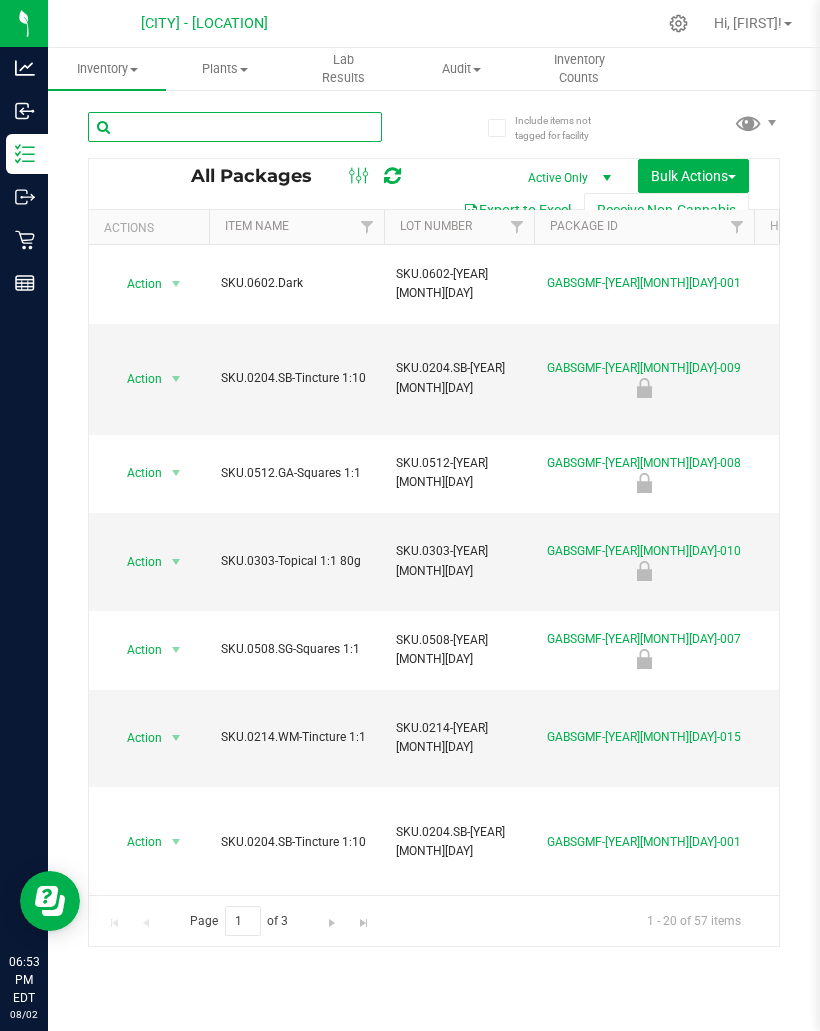 click at bounding box center (235, 127) 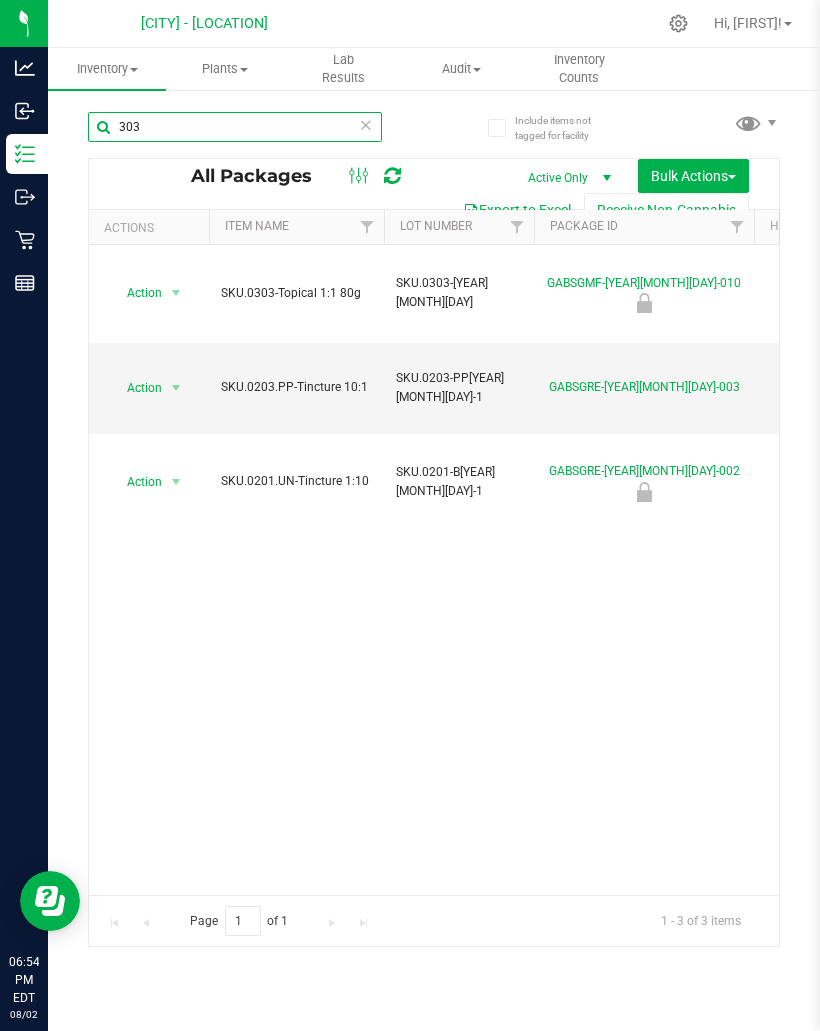 scroll, scrollTop: 0, scrollLeft: 122, axis: horizontal 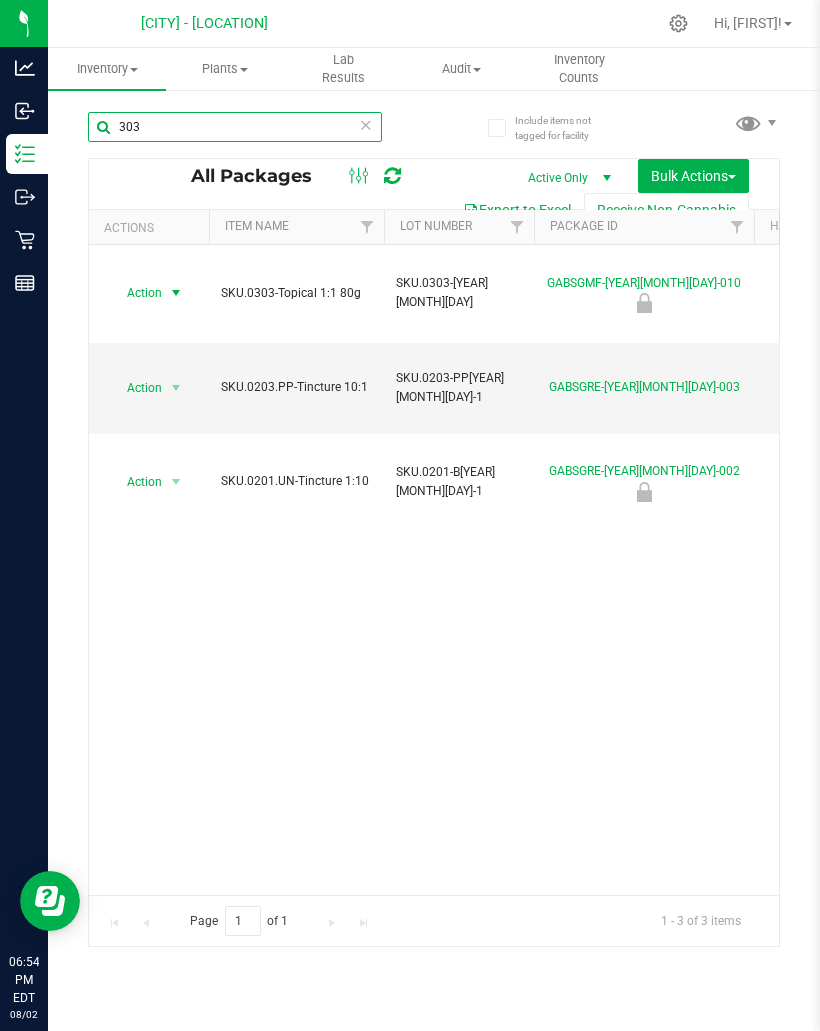 type on "303" 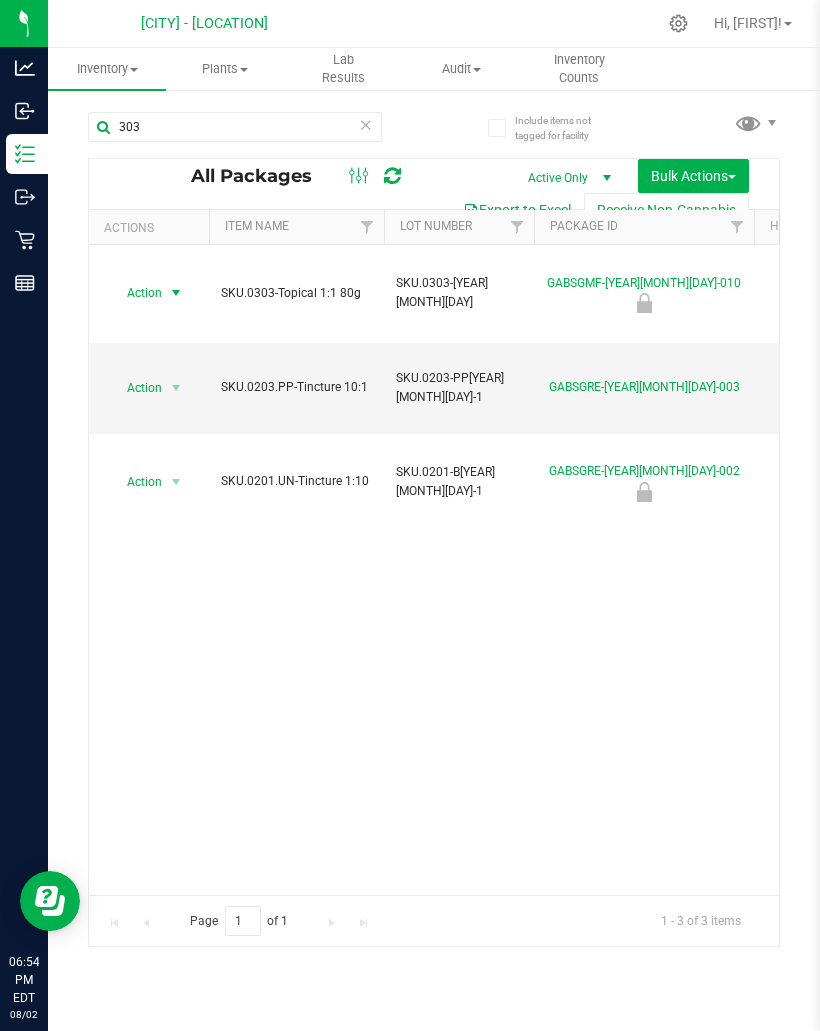 click on "Action" at bounding box center [136, 293] 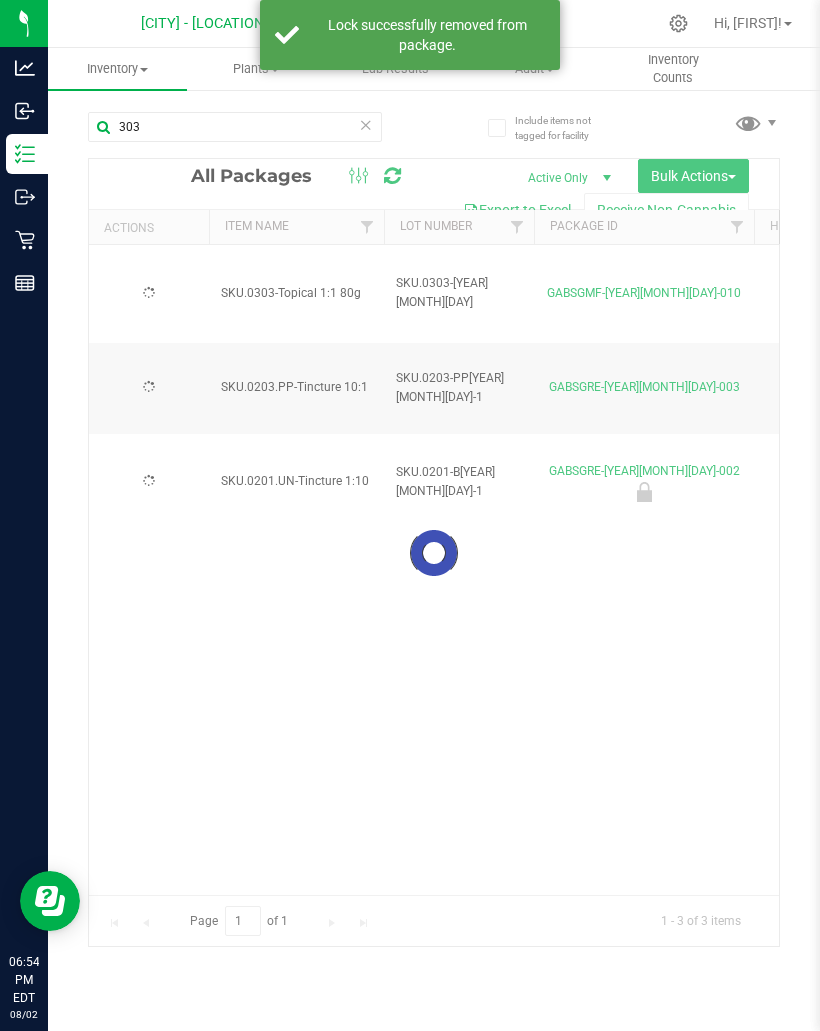 type on "[DATE]" 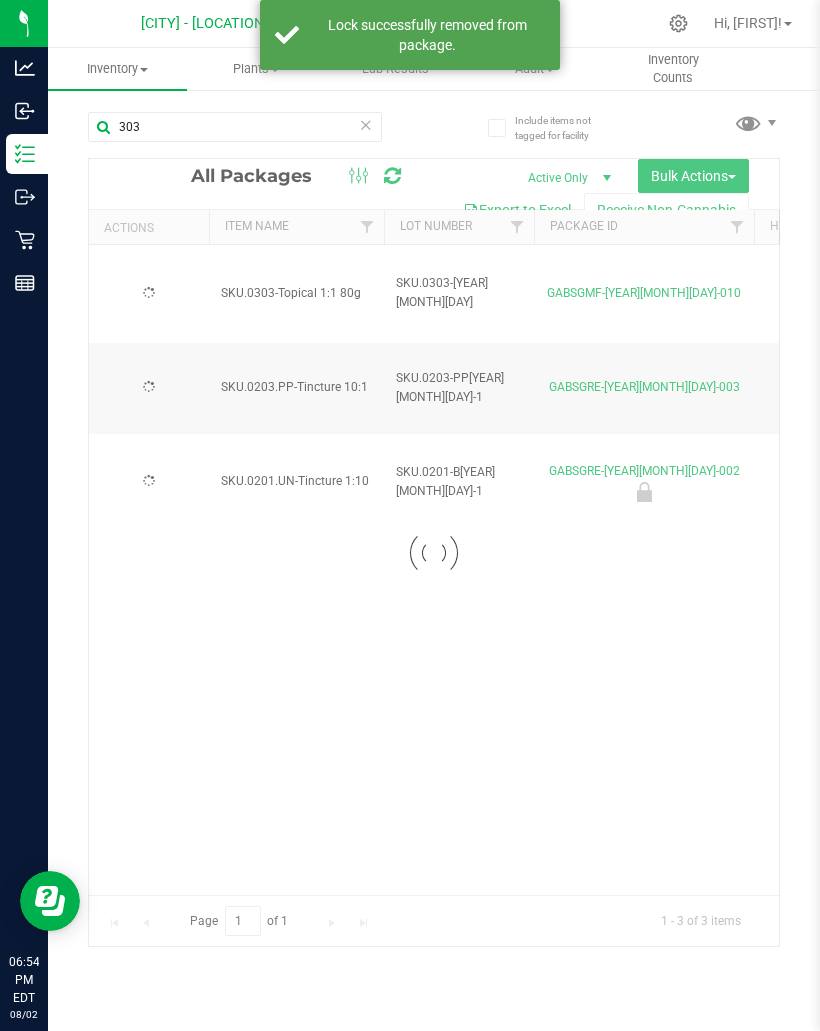 type on "[DATE]" 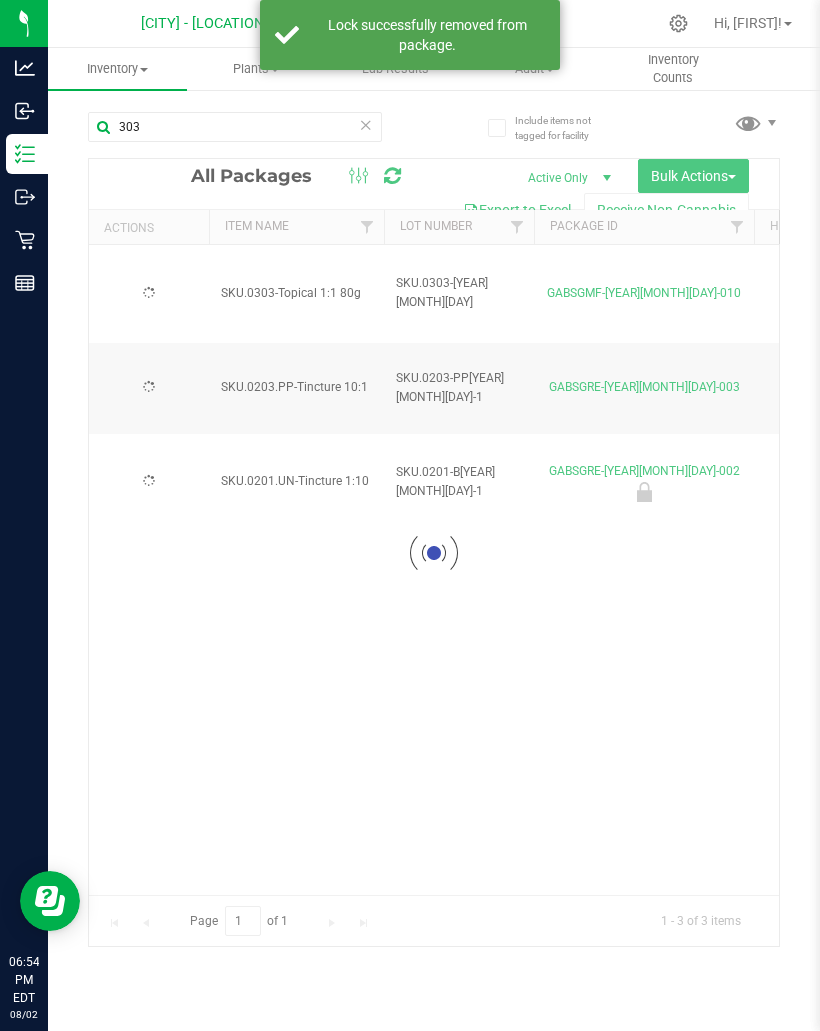 type on "[DATE]" 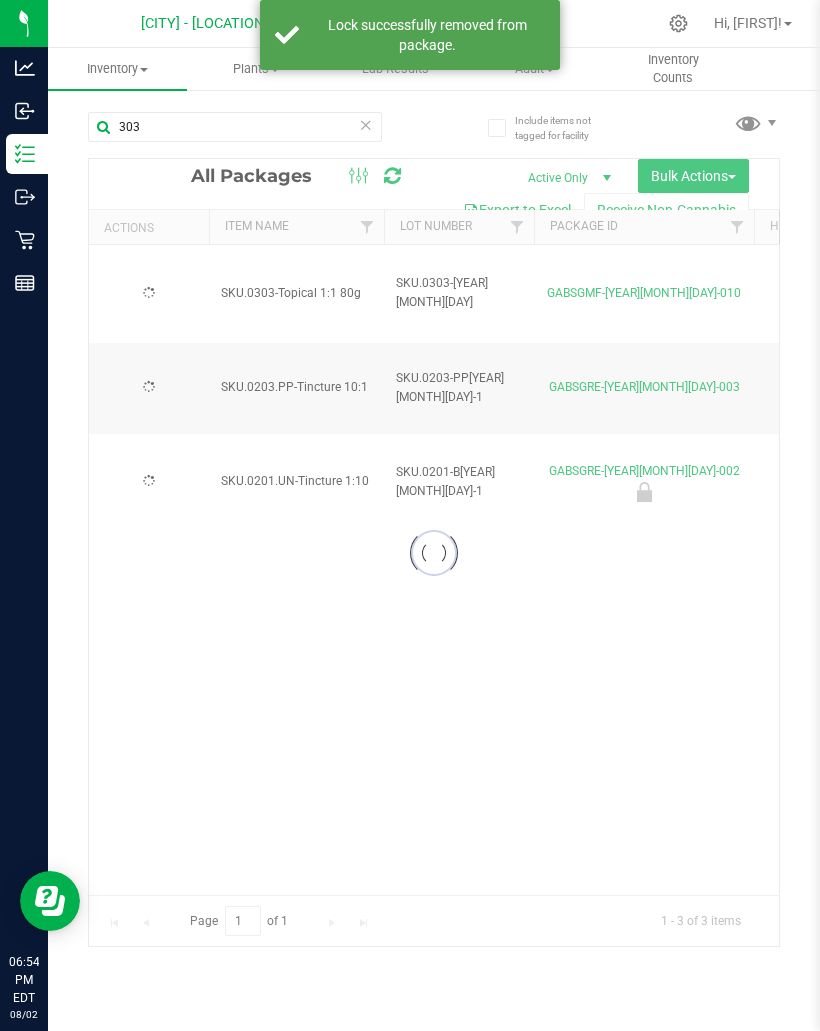 type on "[DATE]" 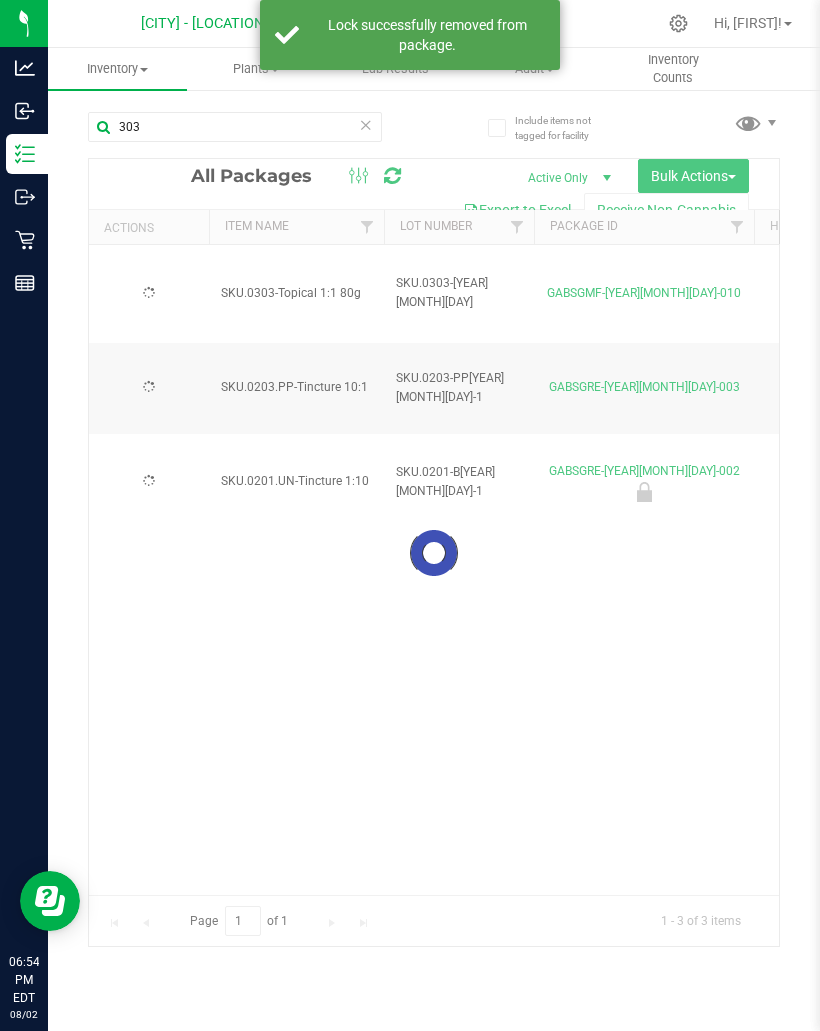 type on "[DATE]" 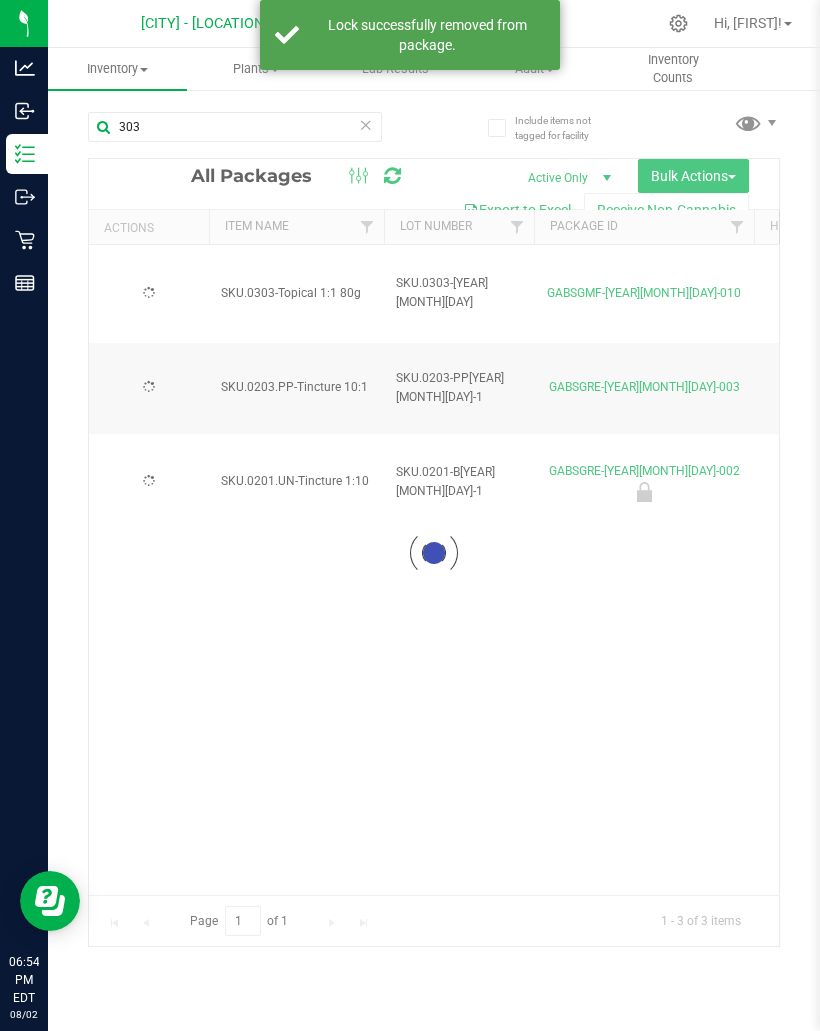 type on "[DATE]" 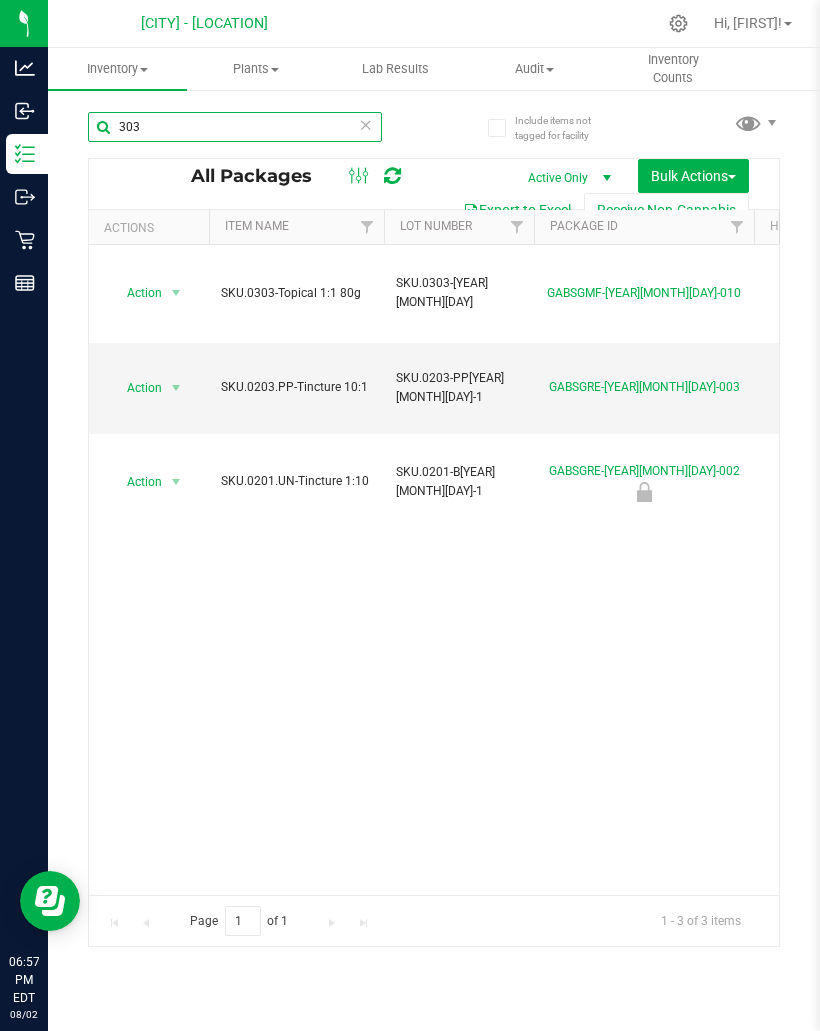 click on "303" at bounding box center [235, 127] 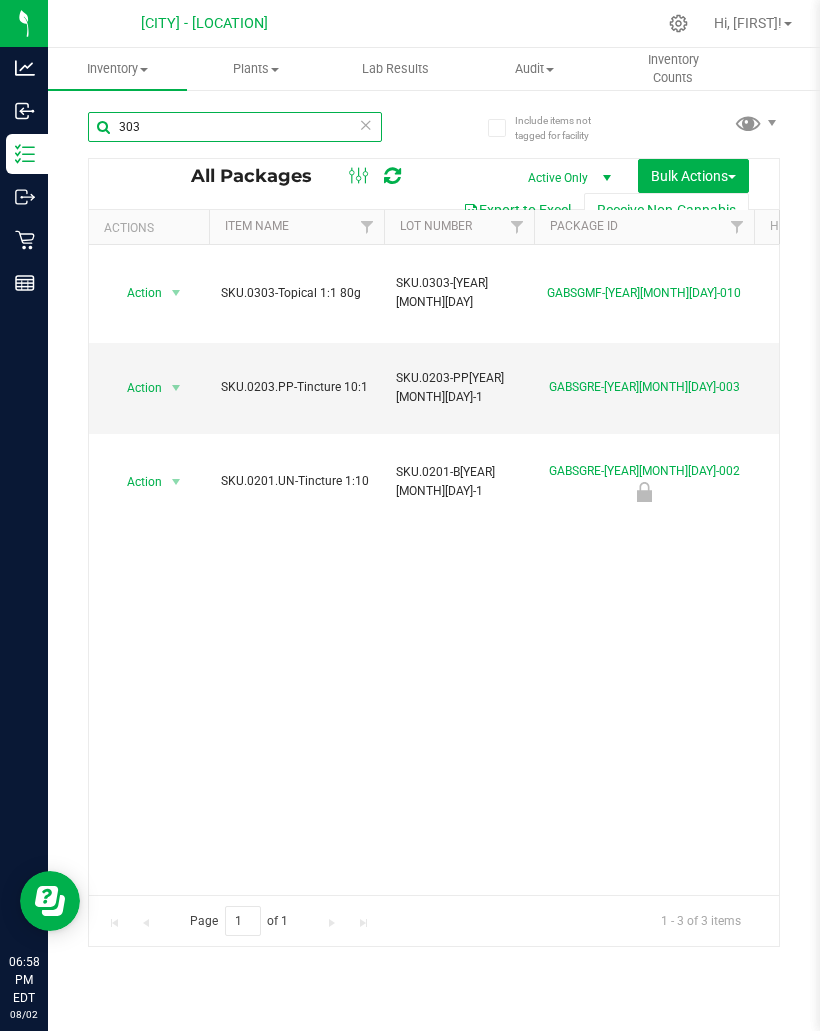 click on "303" at bounding box center (235, 127) 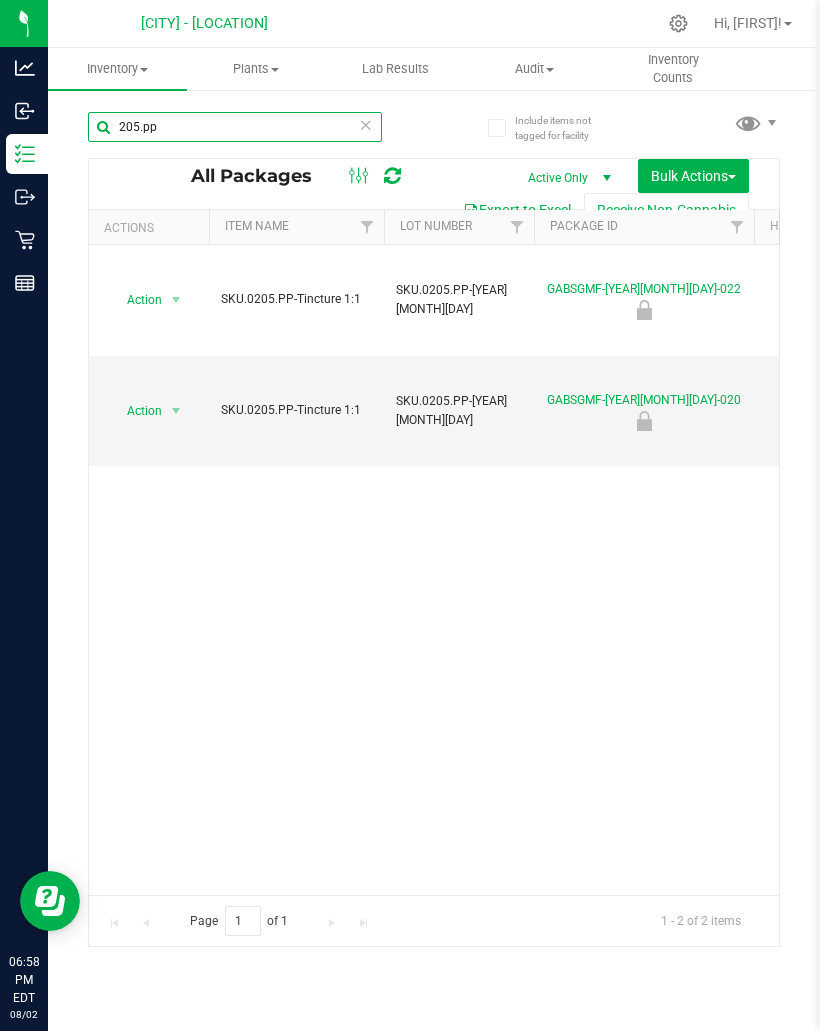 type on "205.pp" 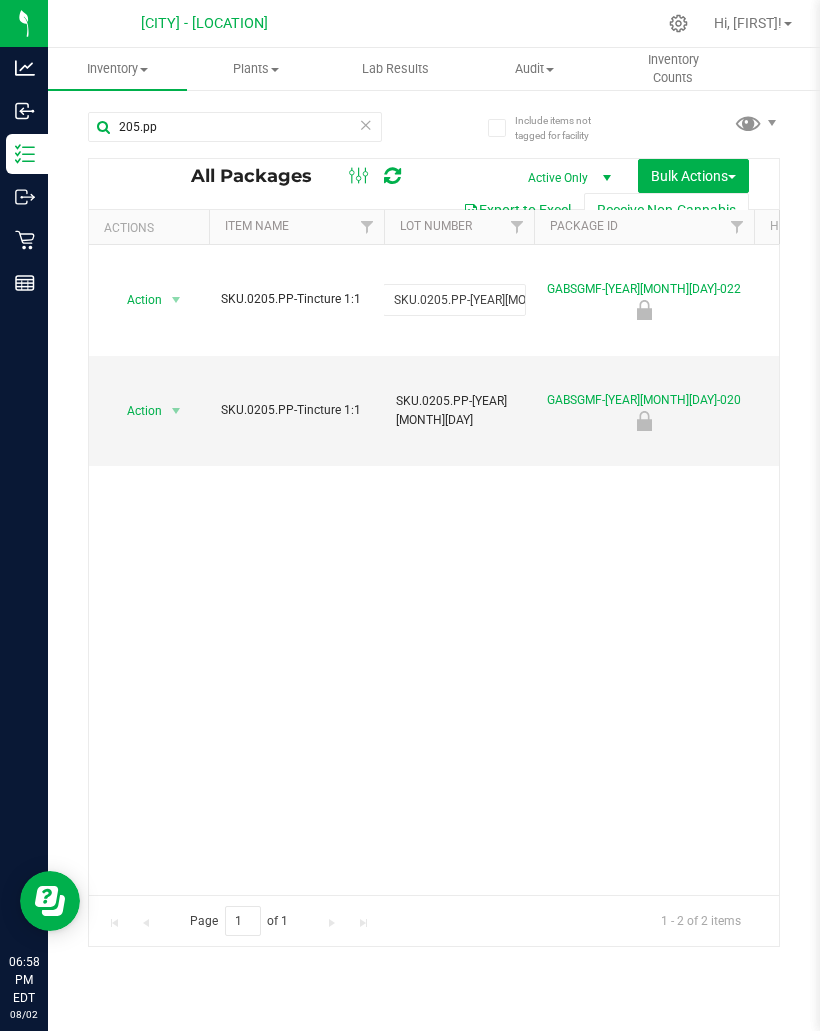scroll, scrollTop: 0, scrollLeft: 66, axis: horizontal 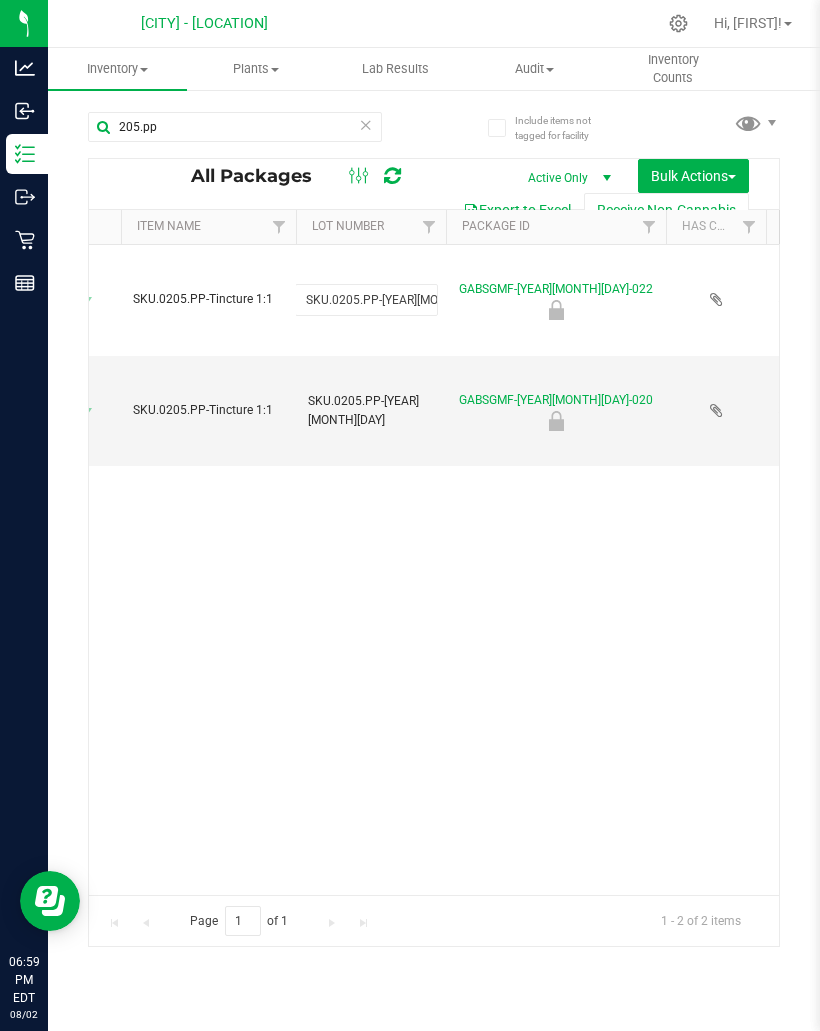 click on "Retail" at bounding box center (27, 240) 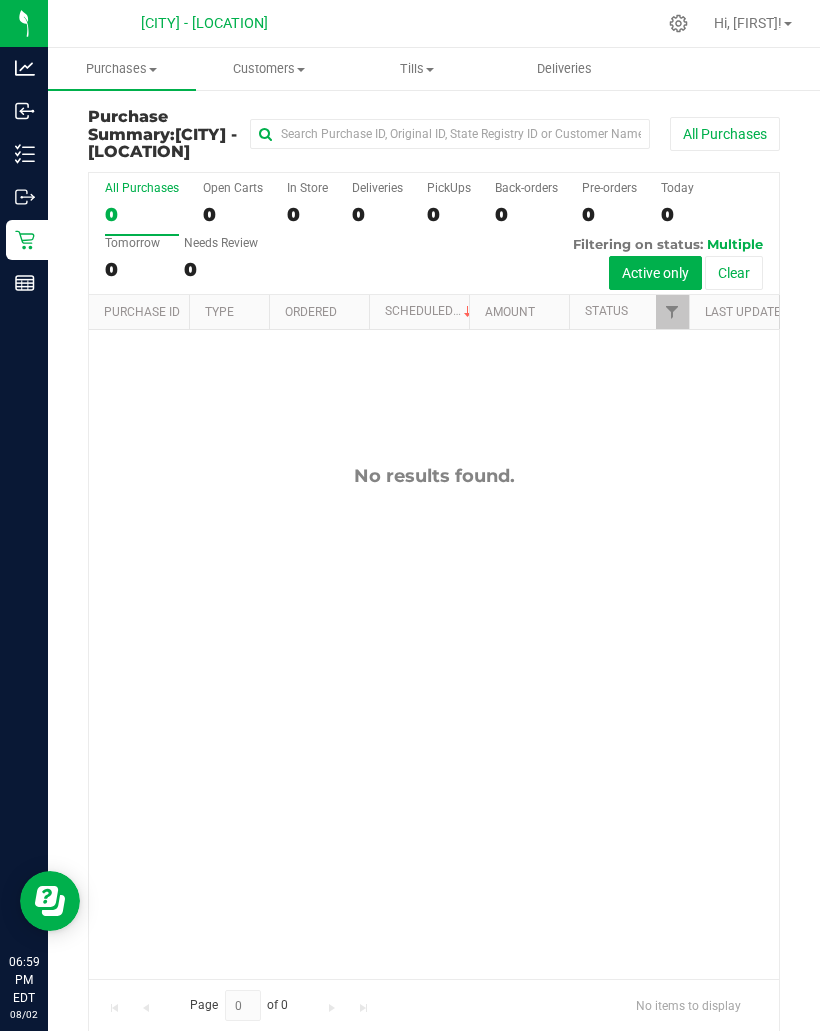 click on "Reports" at bounding box center [0, 0] 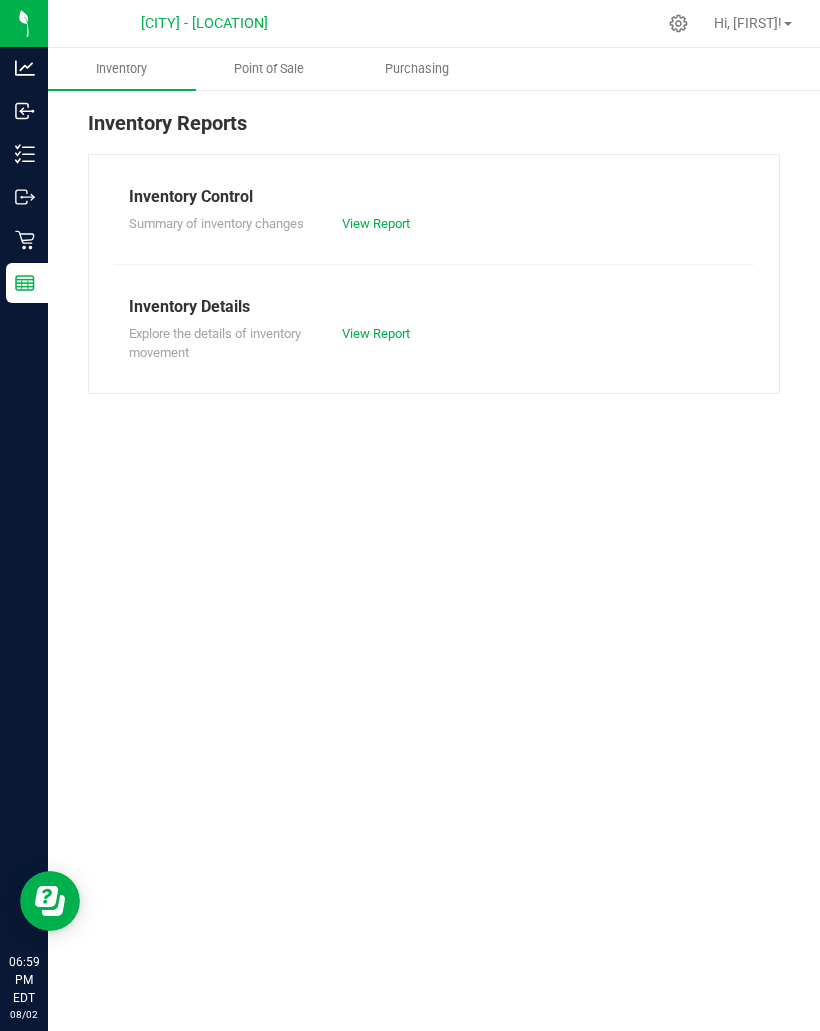 click on "Purchasing" at bounding box center [417, 69] 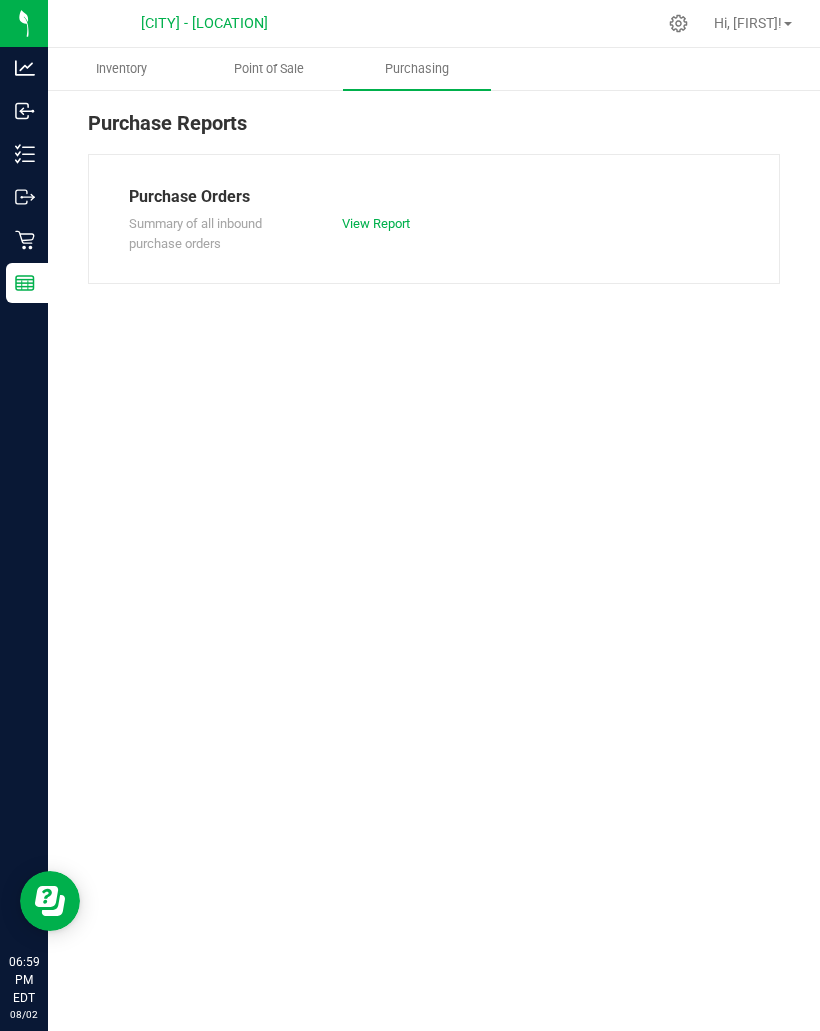 click on "Point of Sale" at bounding box center [269, 69] 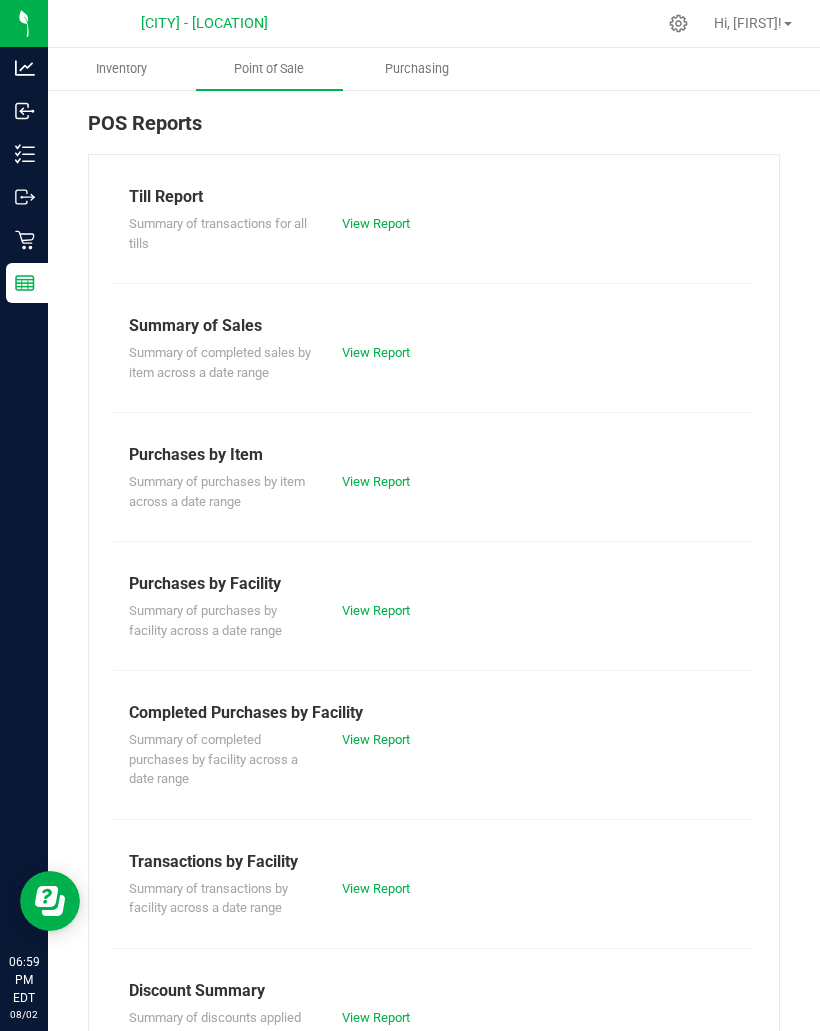 click on "View Report" at bounding box center (376, 223) 